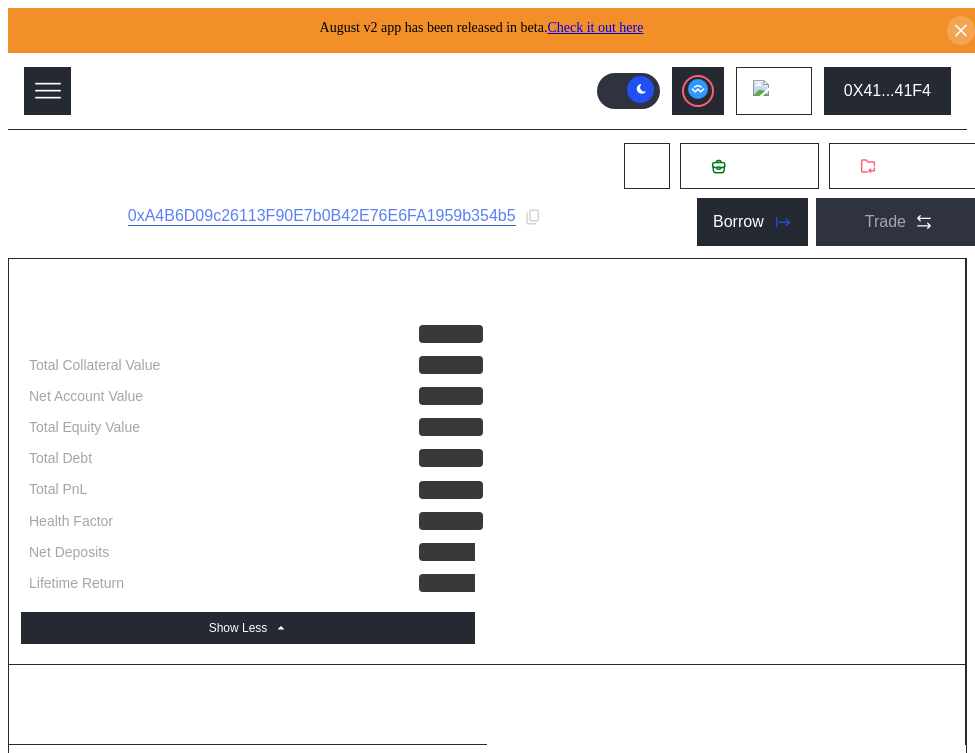 scroll, scrollTop: 0, scrollLeft: 0, axis: both 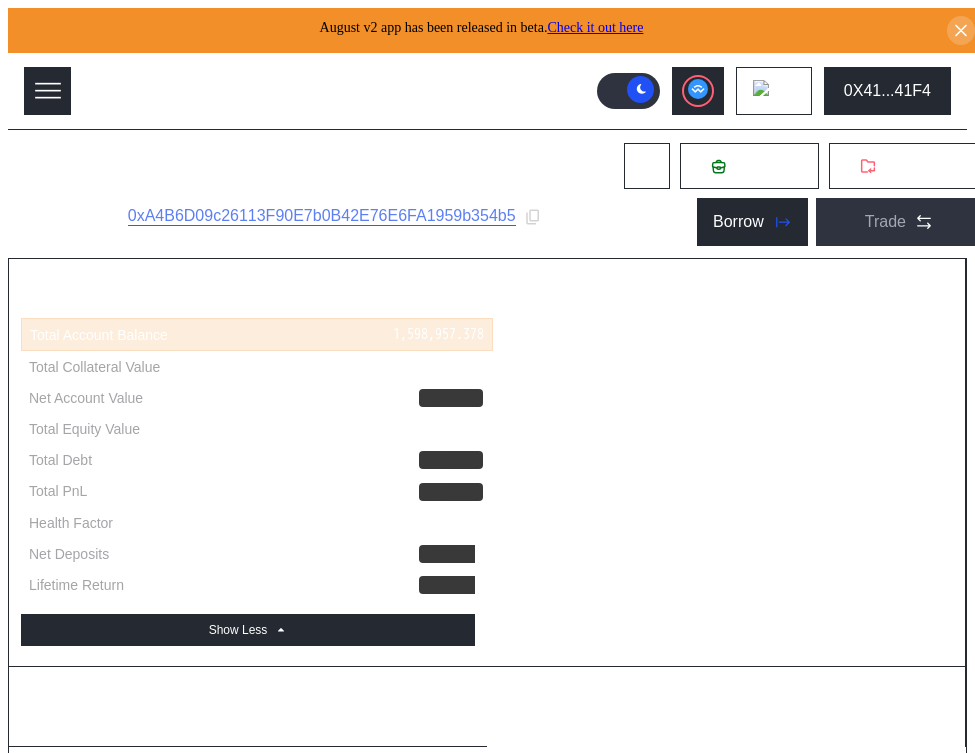 select on "*" 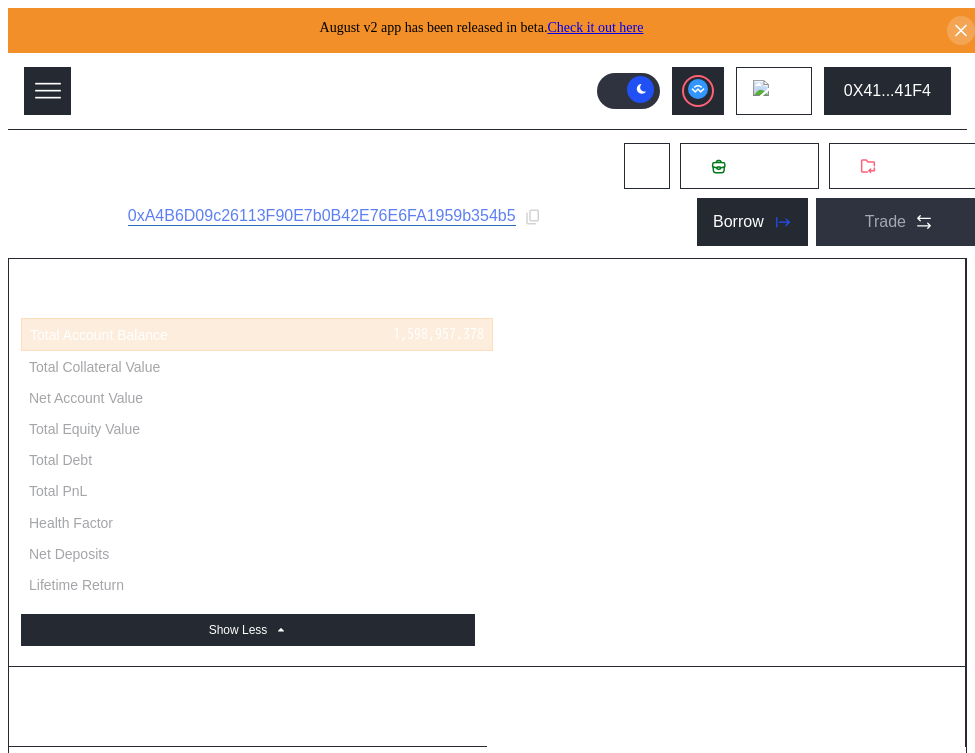 click on ".cls-1 {
fill: #fff;
stroke-width: 0px;
}
Dashboard Loan Book Permissions History Discount Factors Admin Automations Avalanche Ethereum Arbitrum One Polygon Base BNB Smart Chain Scroll Linea OP Mainnet Zircuit Swellchain Hemi Sonic Mainnet Berachain HyperEVM Unichain 0X41...41F4" at bounding box center [487, 91] 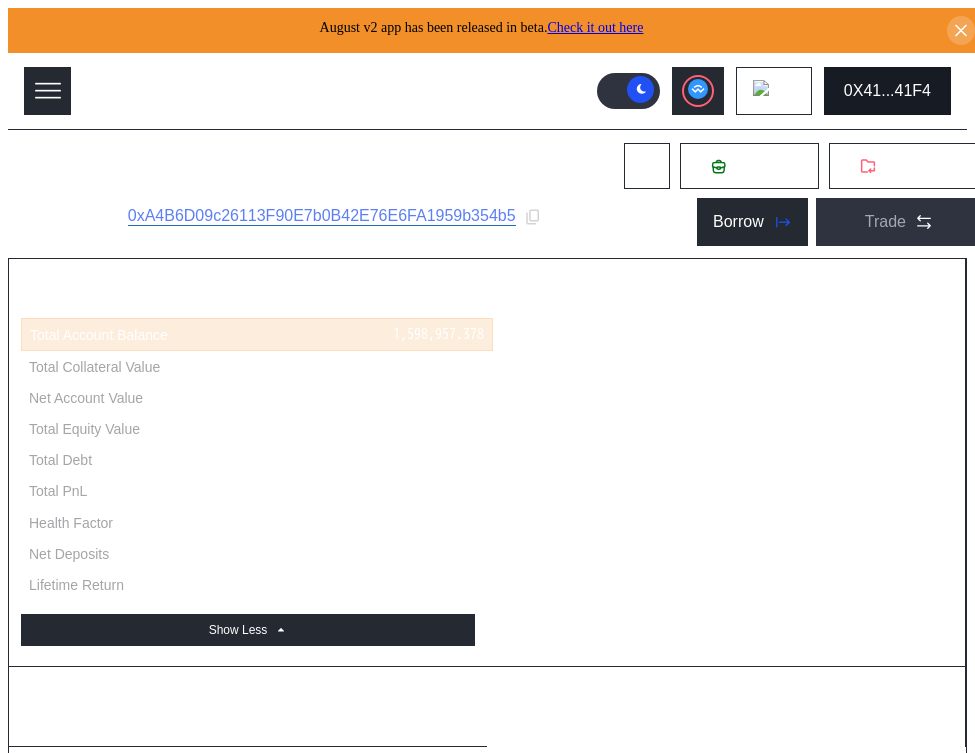 click on "0X41...41F4" at bounding box center [887, 91] 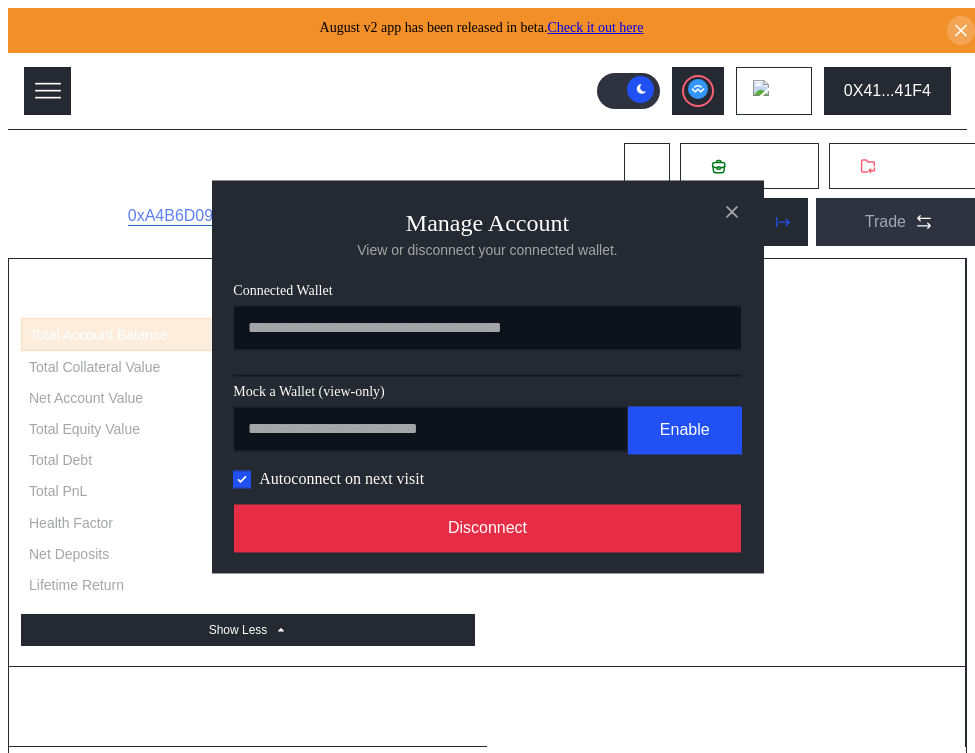 click on "Disconnect" at bounding box center [488, 528] 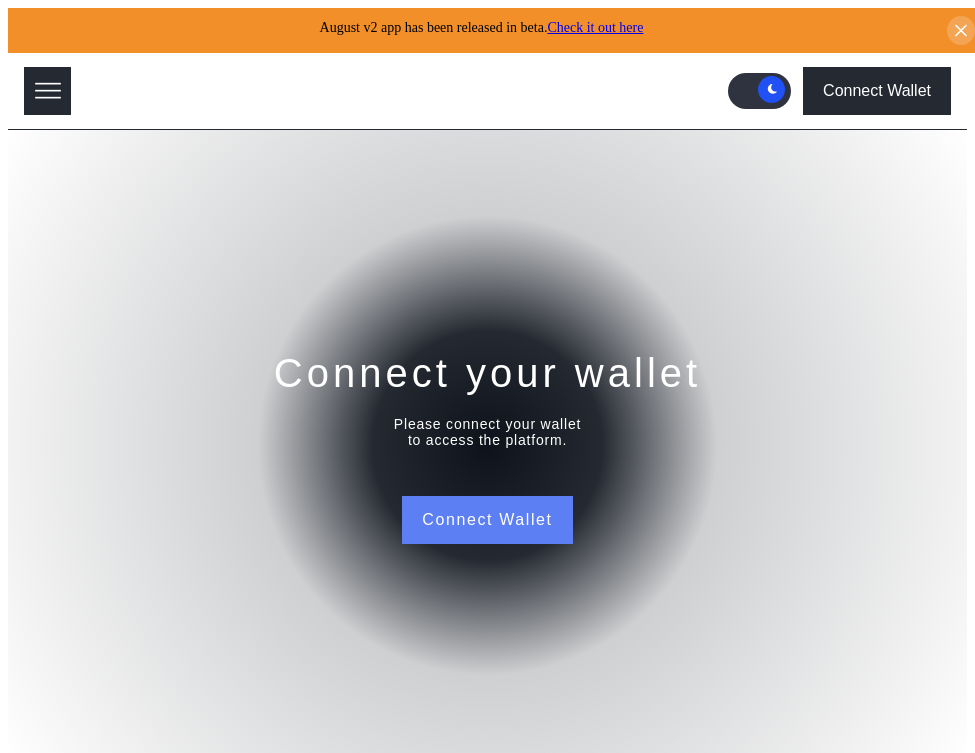 click on "Connect Wallet" at bounding box center (487, 520) 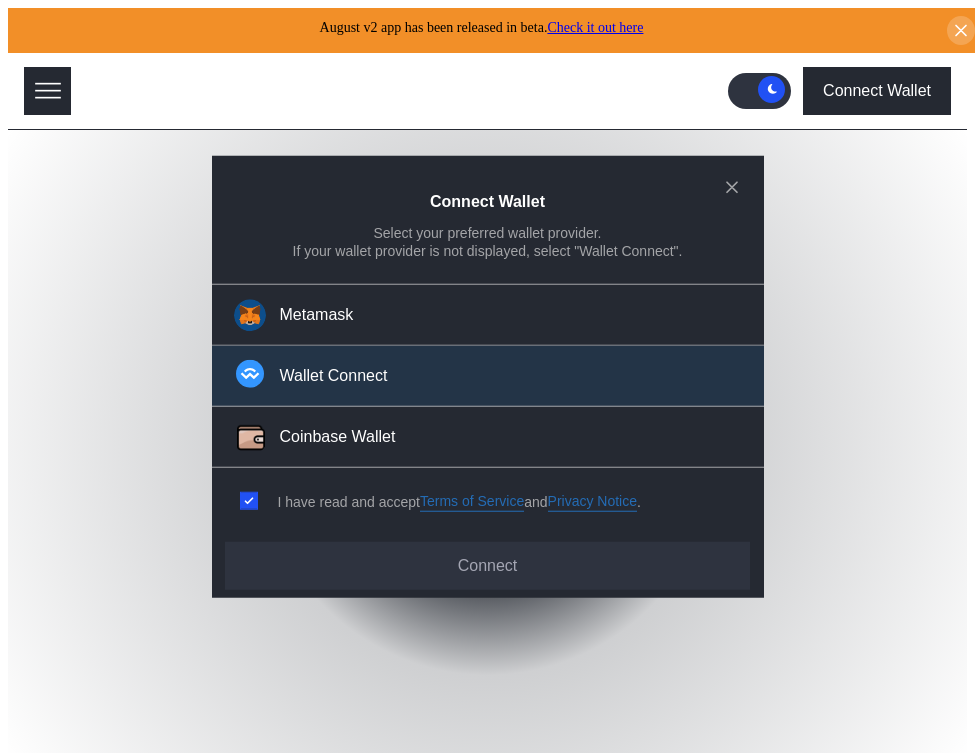 click on "Wallet Connect" at bounding box center [488, 376] 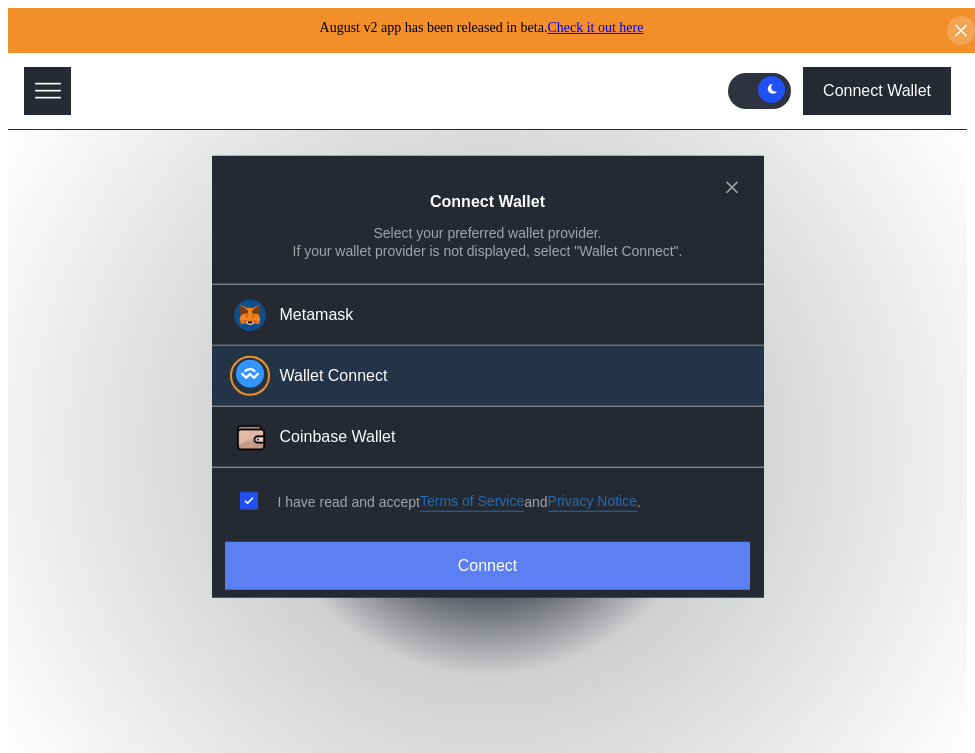 click on "Connect" at bounding box center (487, 566) 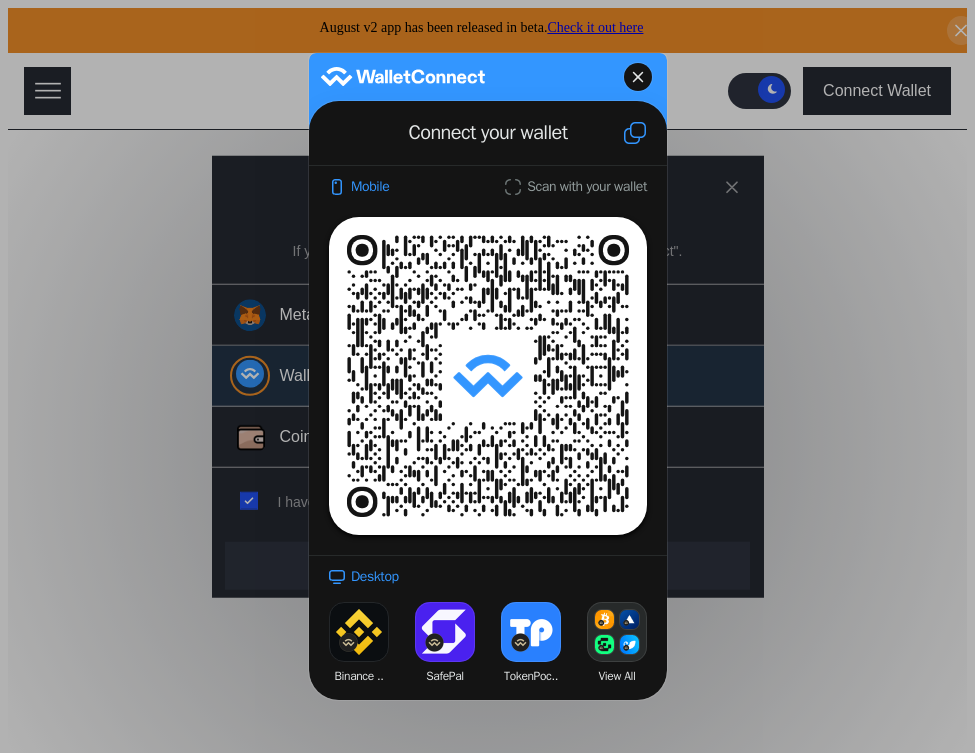 click 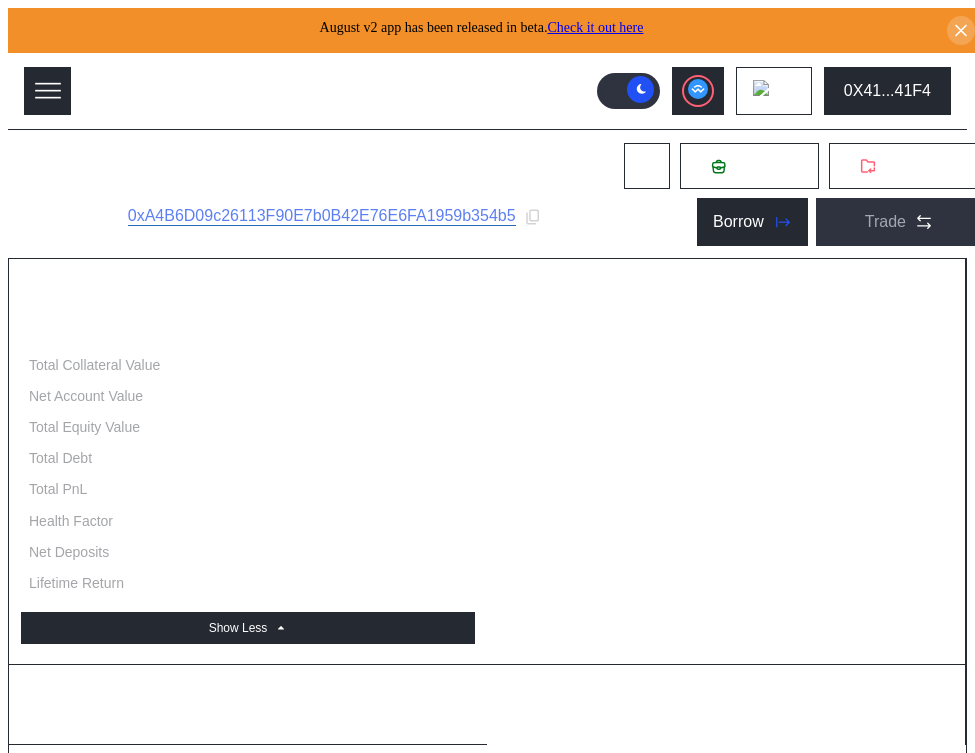 select on "*" 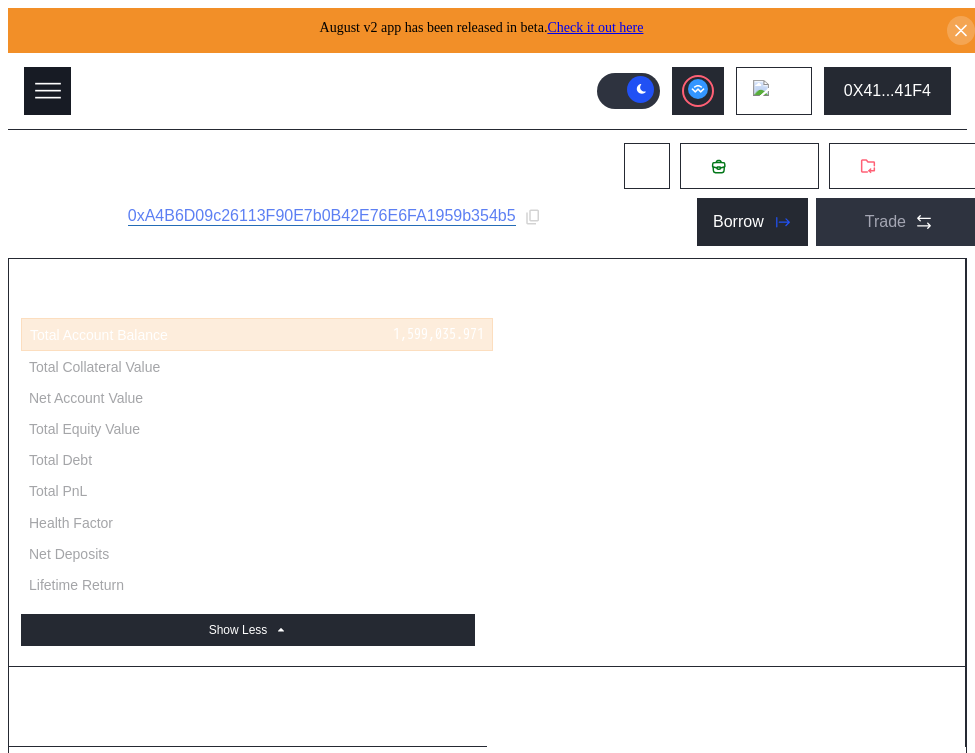 click at bounding box center (47, 91) 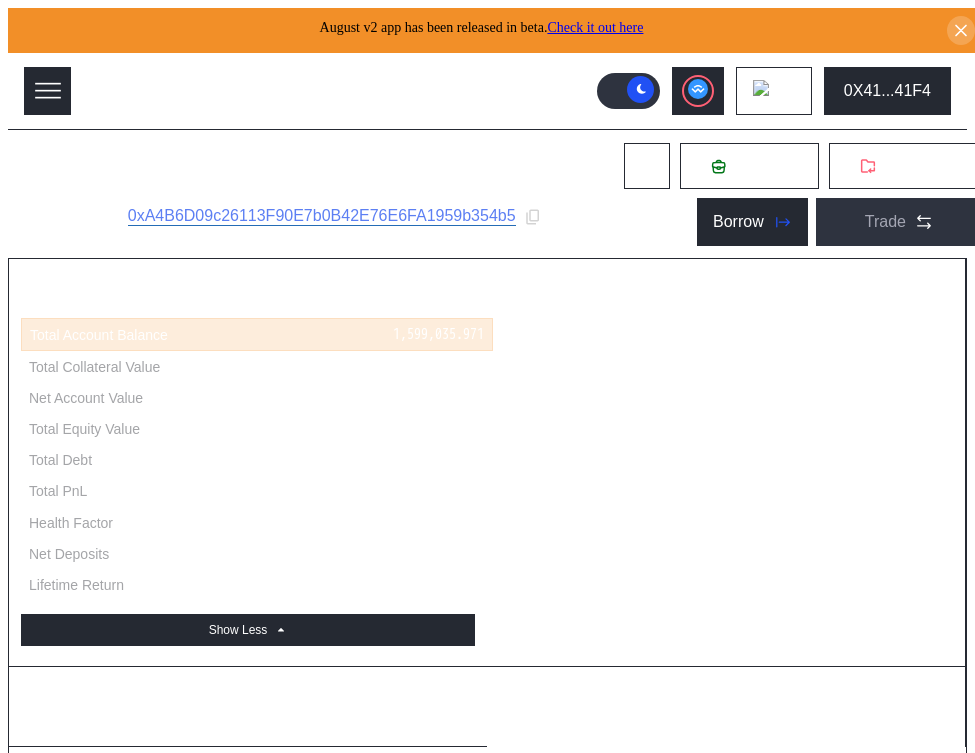 click on "Admin" at bounding box center (203, 2171) 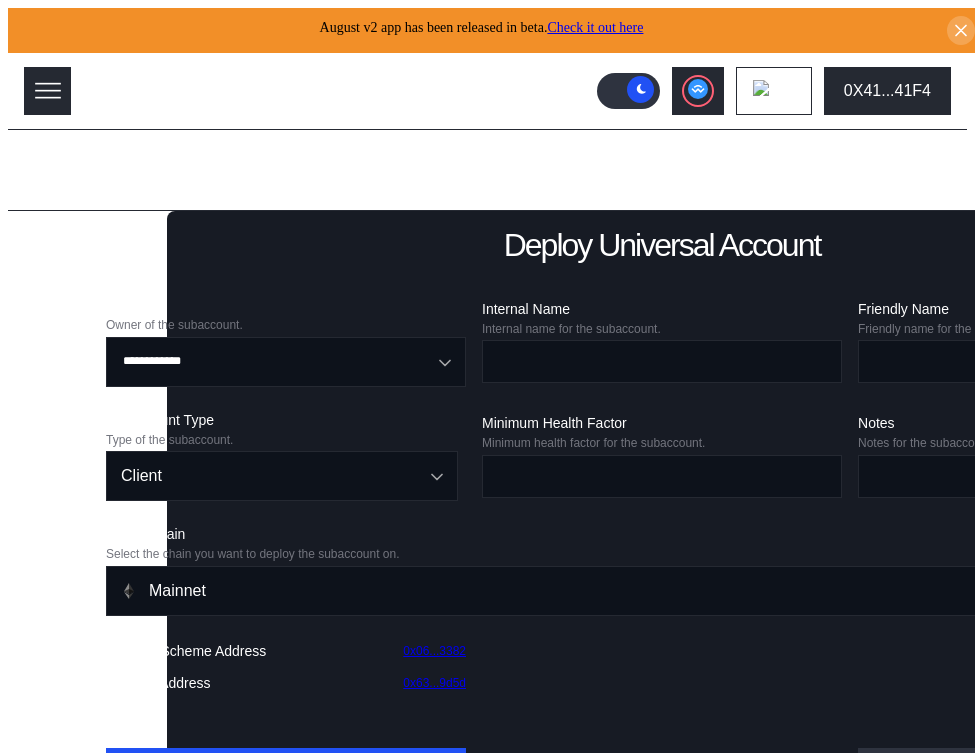click on "Menu Dashboard Loan Book Permissions History Discount Factors Admin Automations 0X41...41F4 Light Mode" at bounding box center (487, 1110) 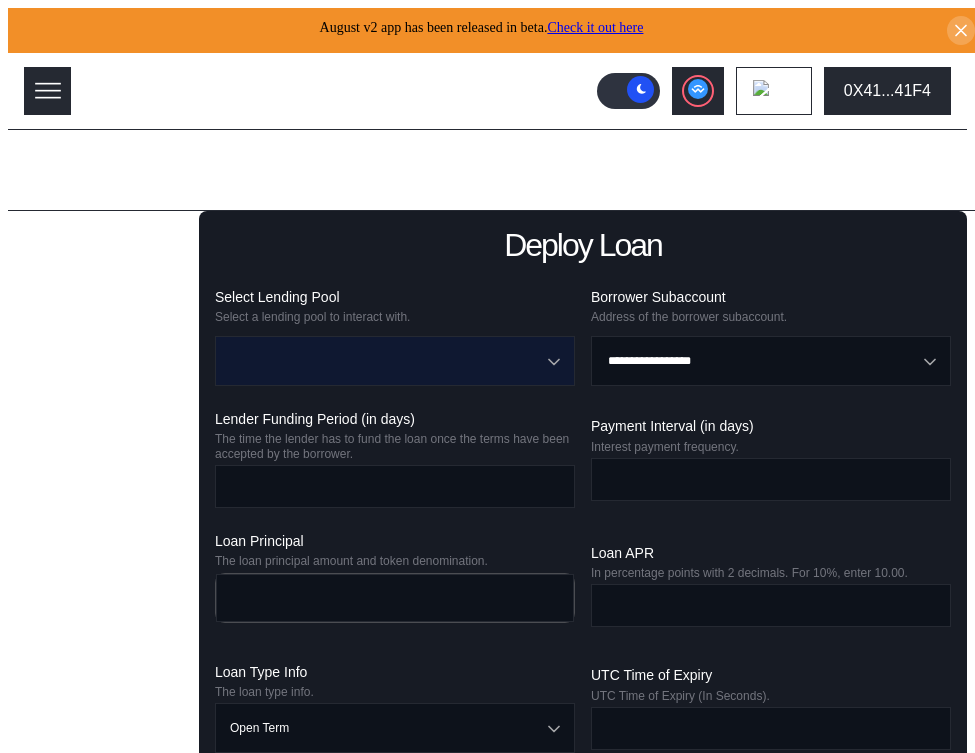 click at bounding box center [384, 361] 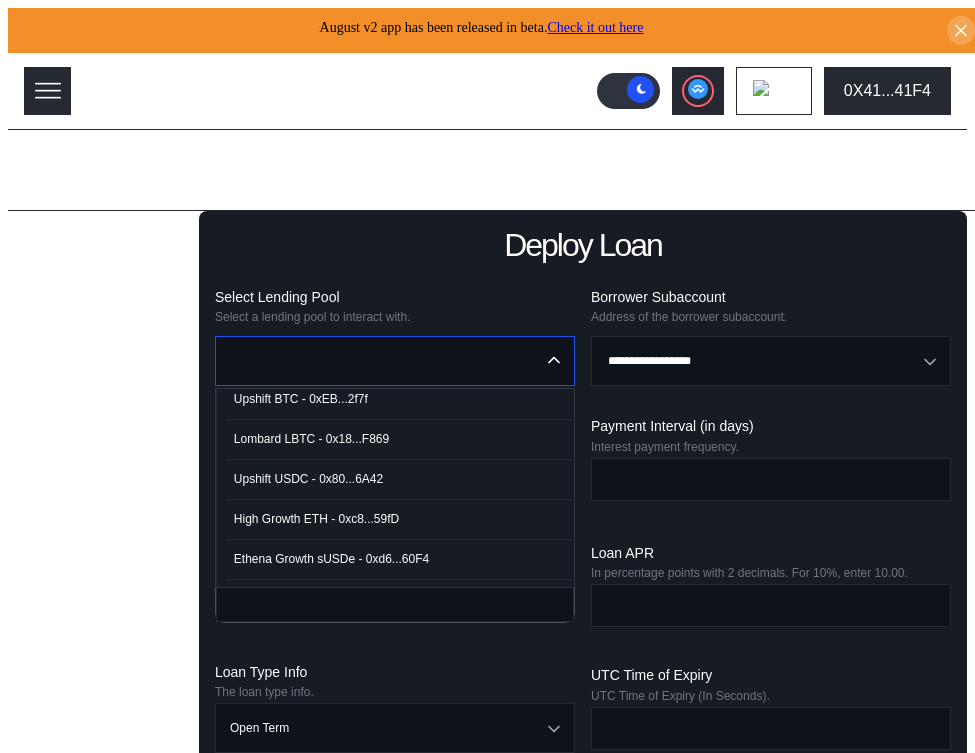 scroll, scrollTop: 95, scrollLeft: 0, axis: vertical 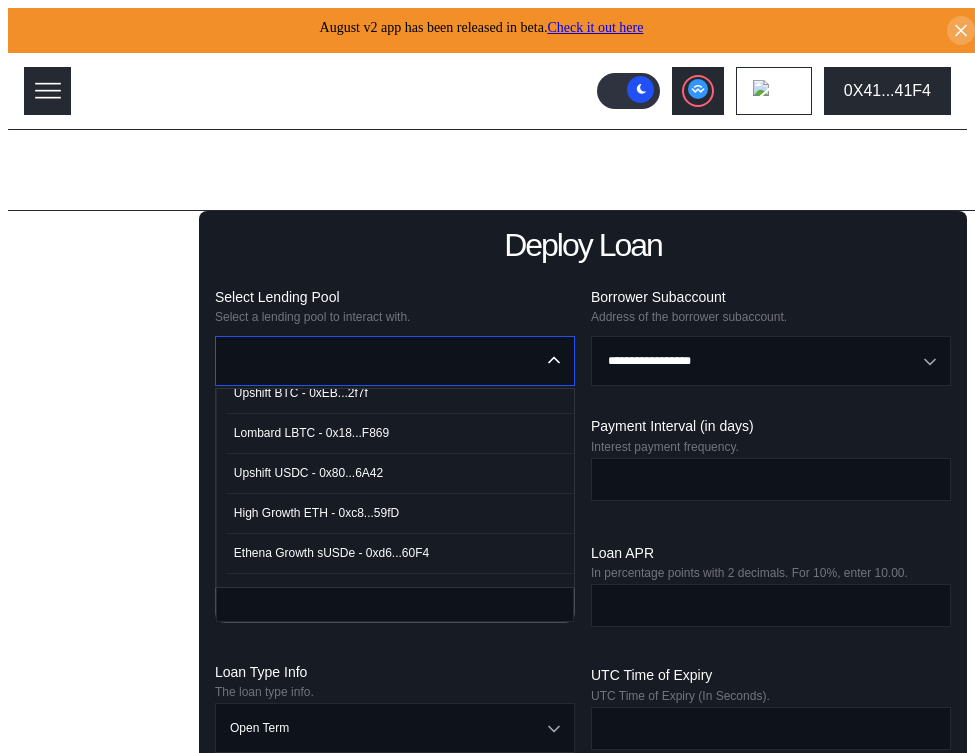 click on "High Growth ETH - 0xc8...59fD" at bounding box center (316, 513) 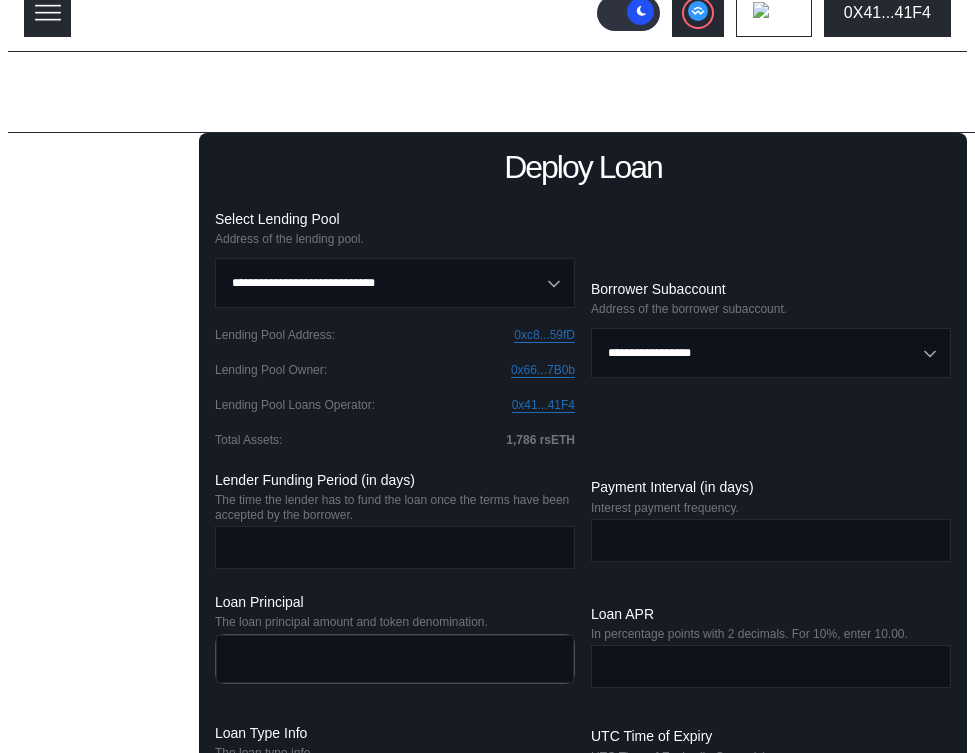 scroll, scrollTop: 79, scrollLeft: 0, axis: vertical 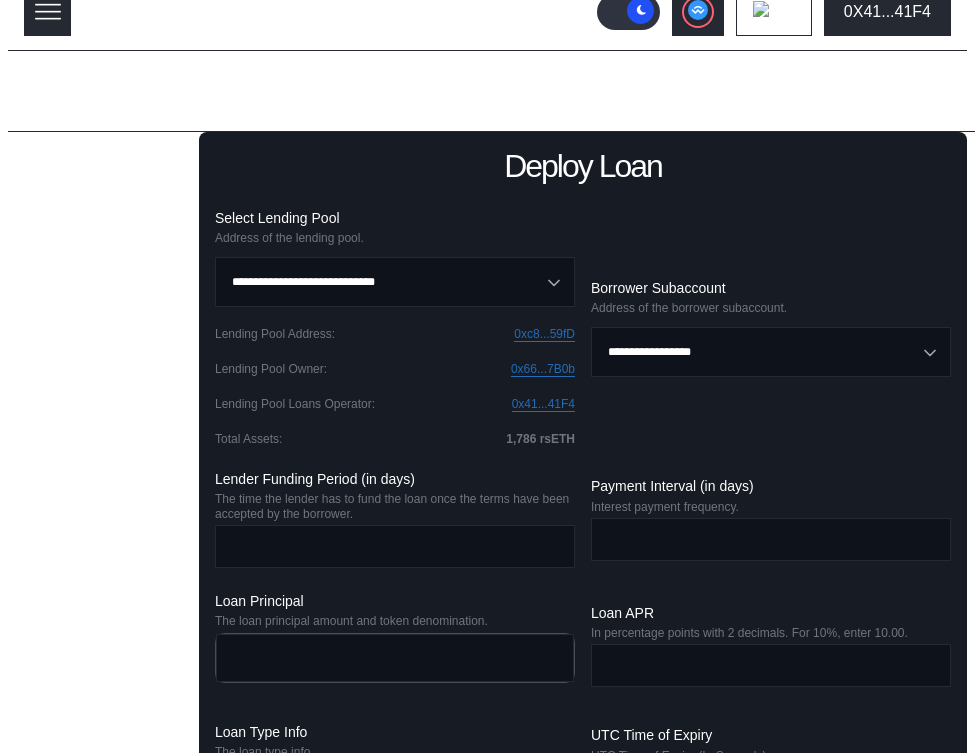 click on "Lender Funding Period (in days) The time the lender has to fund the loan once the terms have been accepted by the borrower." at bounding box center [395, 519] 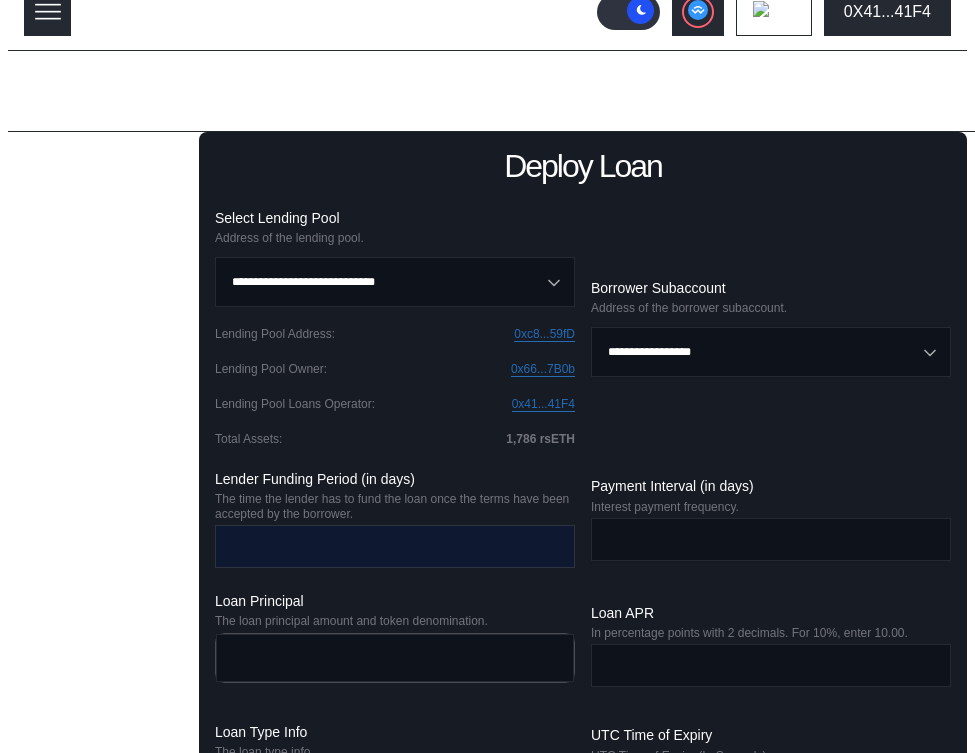 click at bounding box center [380, 546] 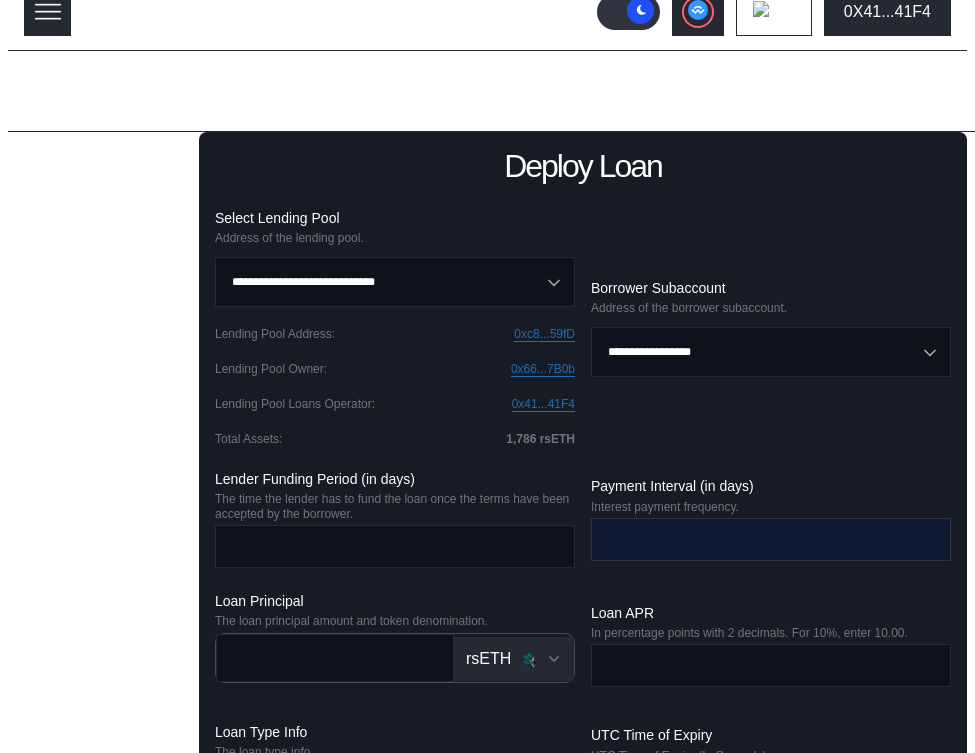 type on "*" 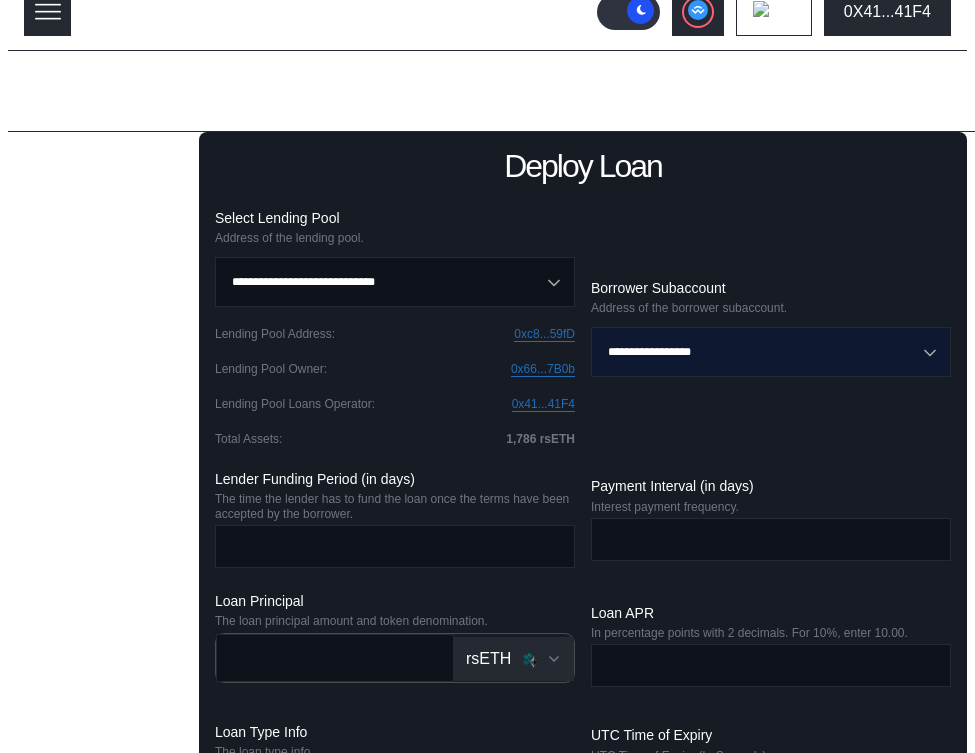 type on "*" 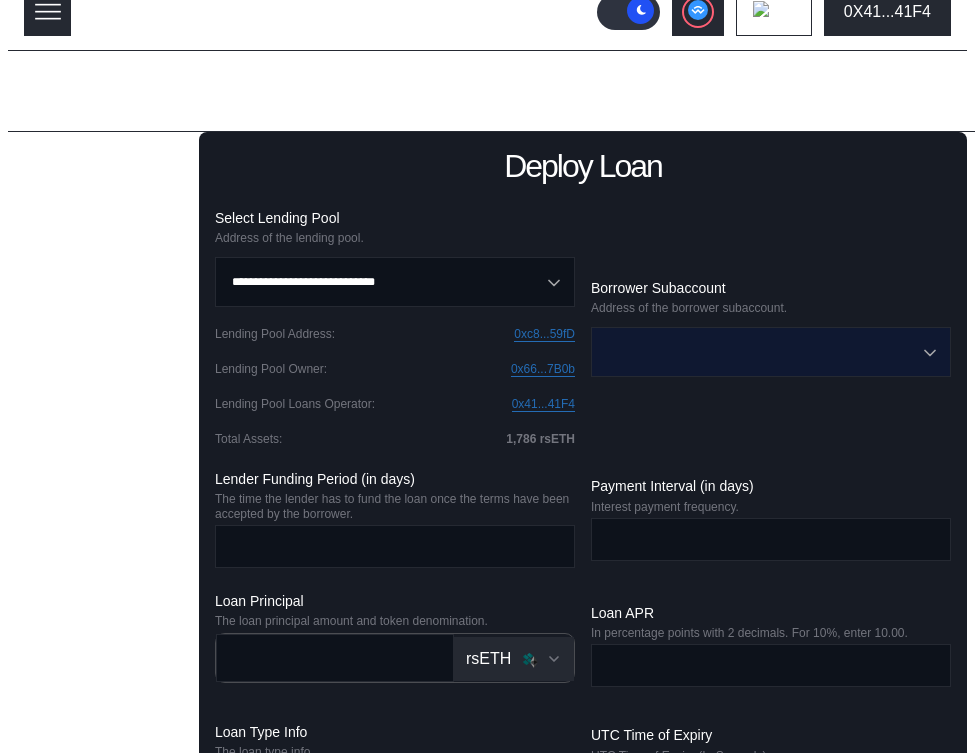 click at bounding box center (760, 352) 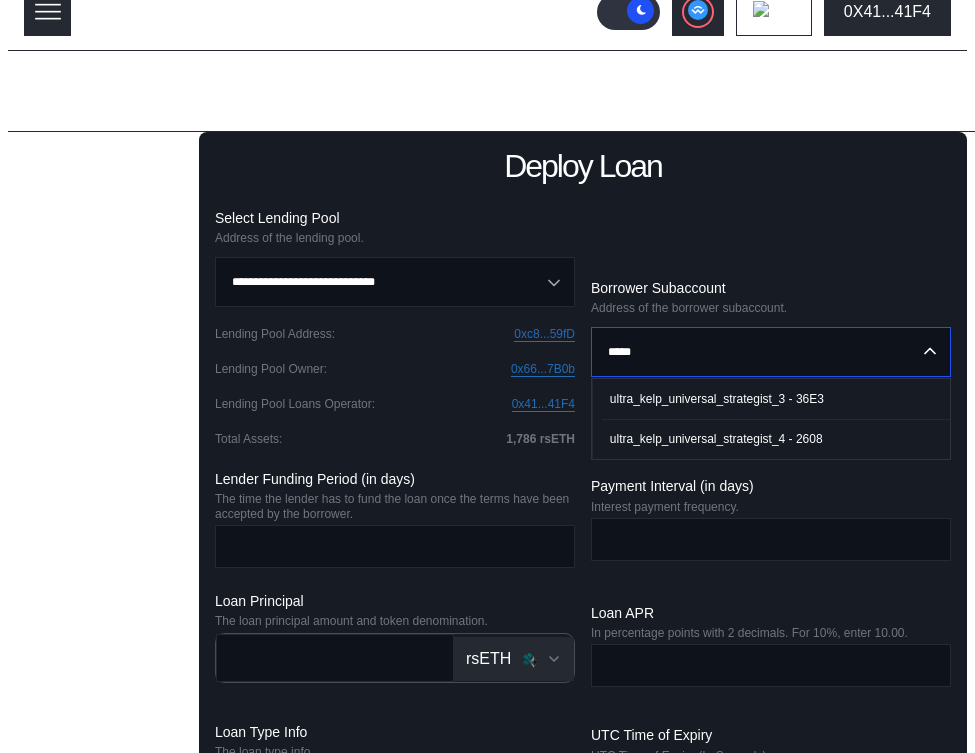click on "ultra_kelp_universal_strategist_3 - 36E3" at bounding box center [717, 399] 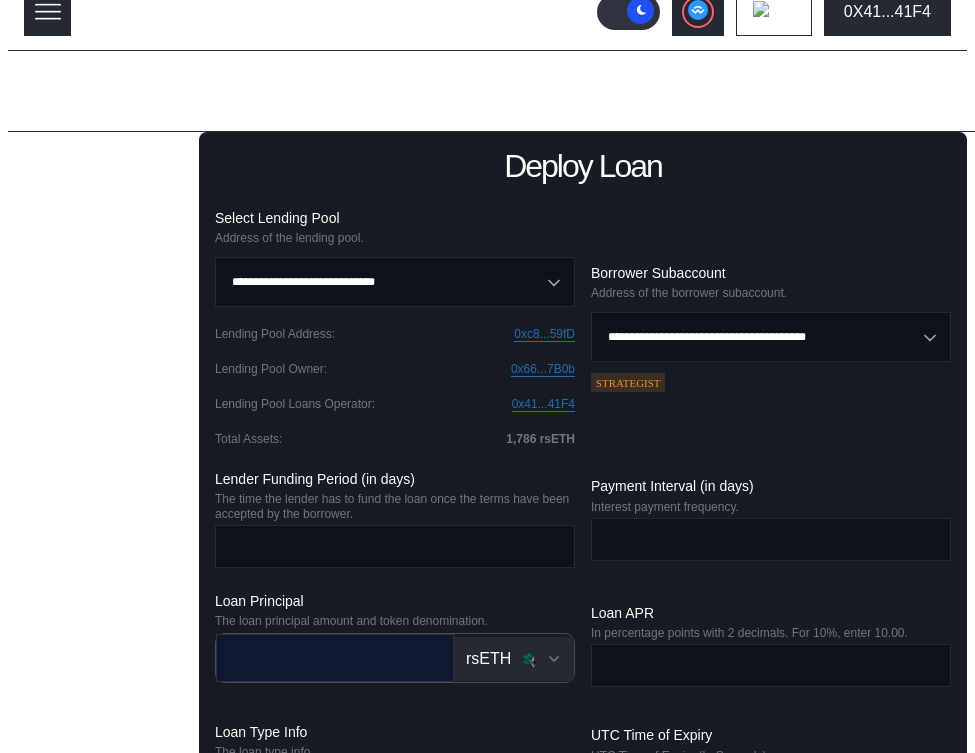 click at bounding box center [320, 657] 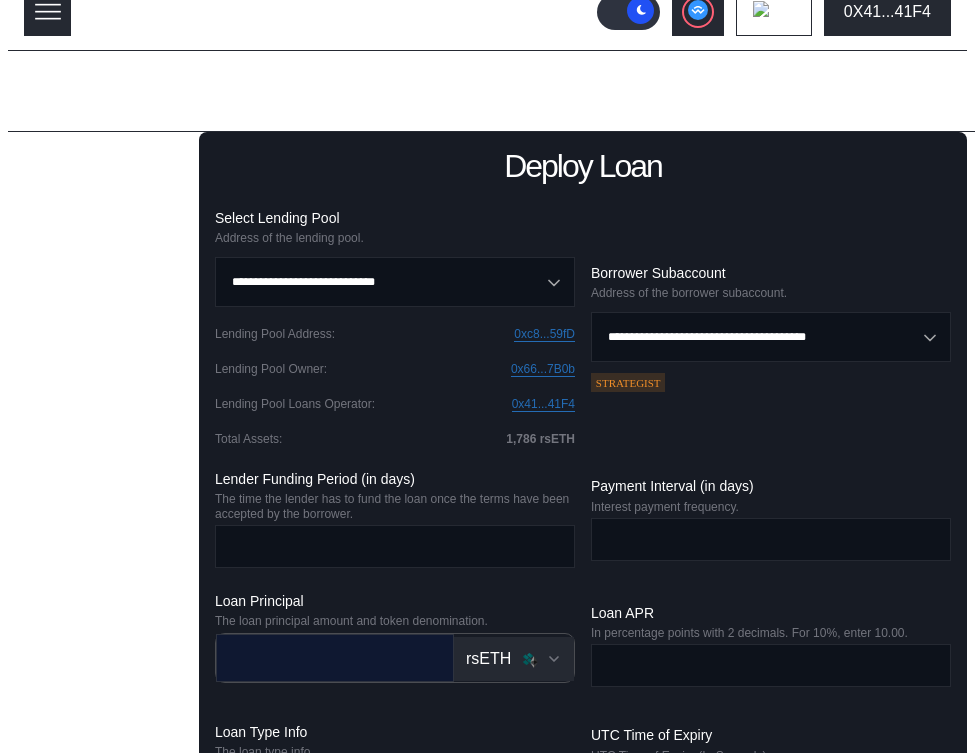 type on "***" 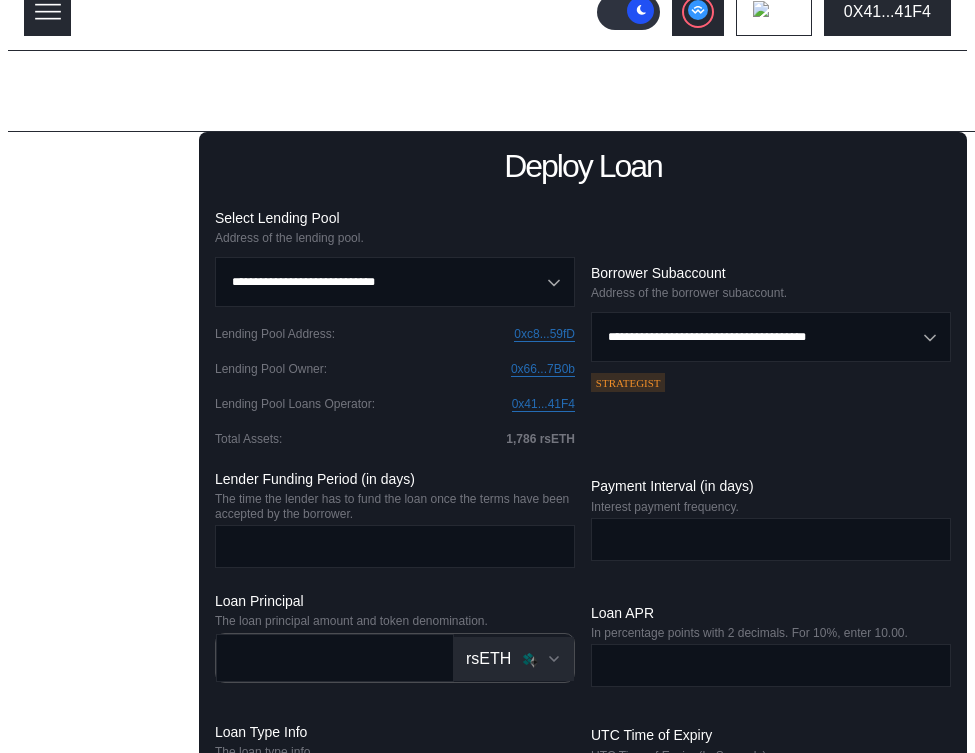 scroll, scrollTop: 338, scrollLeft: 0, axis: vertical 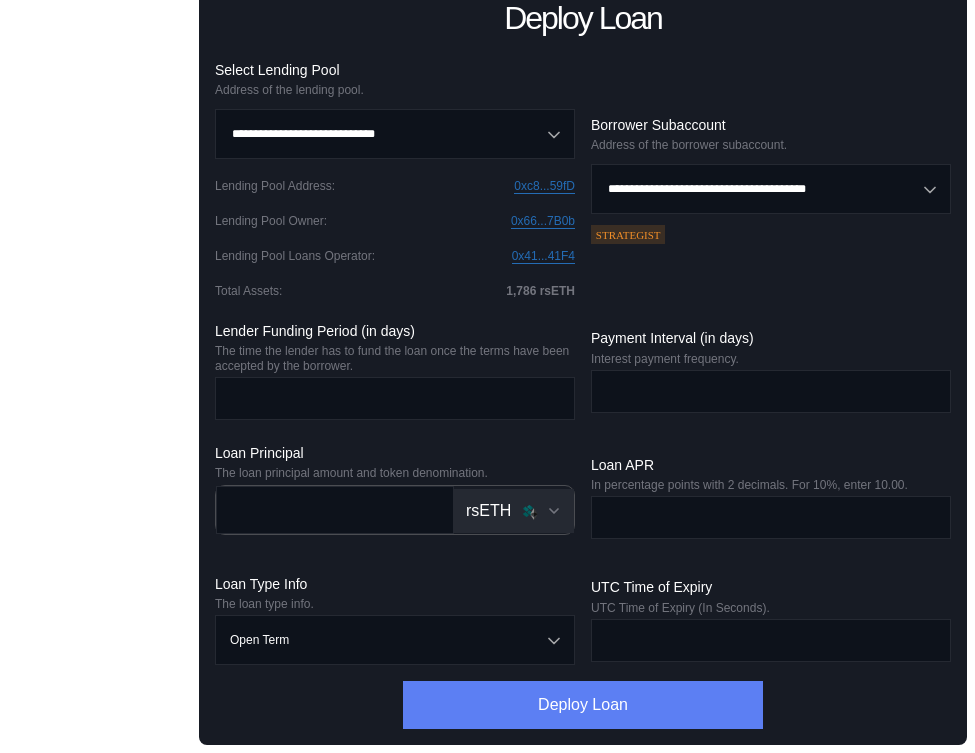 click on "Deploy Loan" at bounding box center [583, 705] 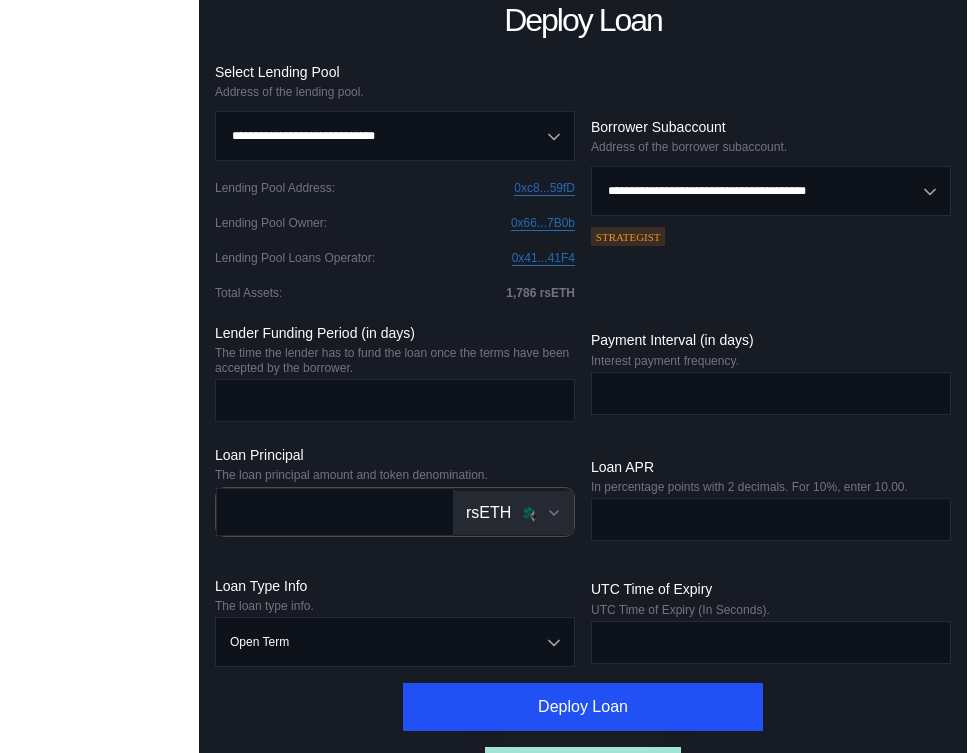 scroll, scrollTop: 210, scrollLeft: 0, axis: vertical 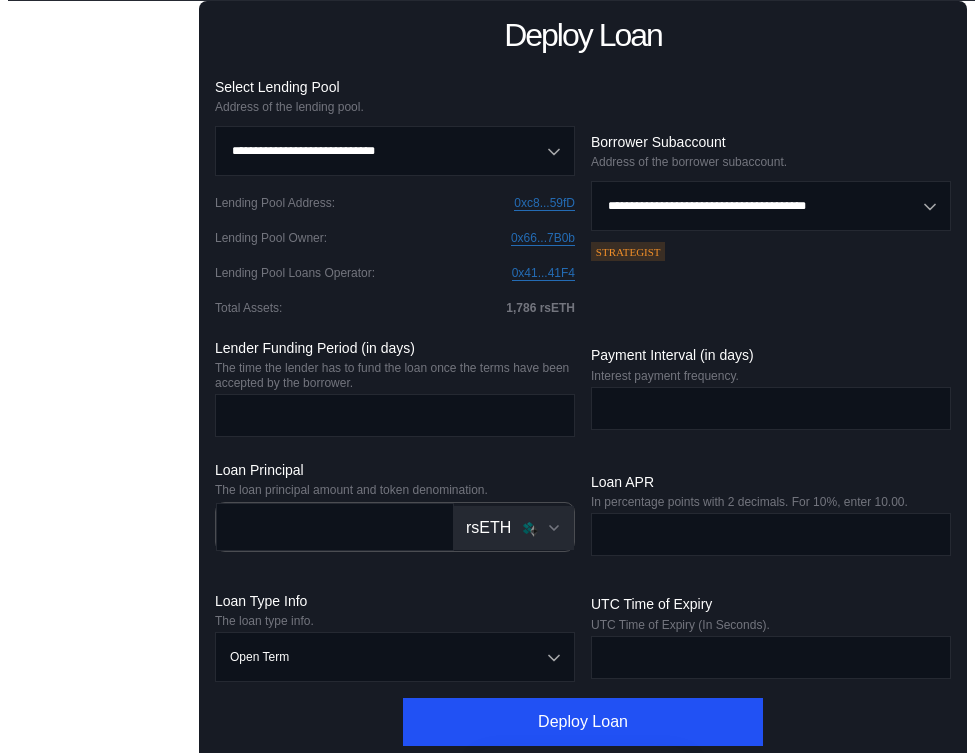 click on "Fund Loan" at bounding box center (113, 97) 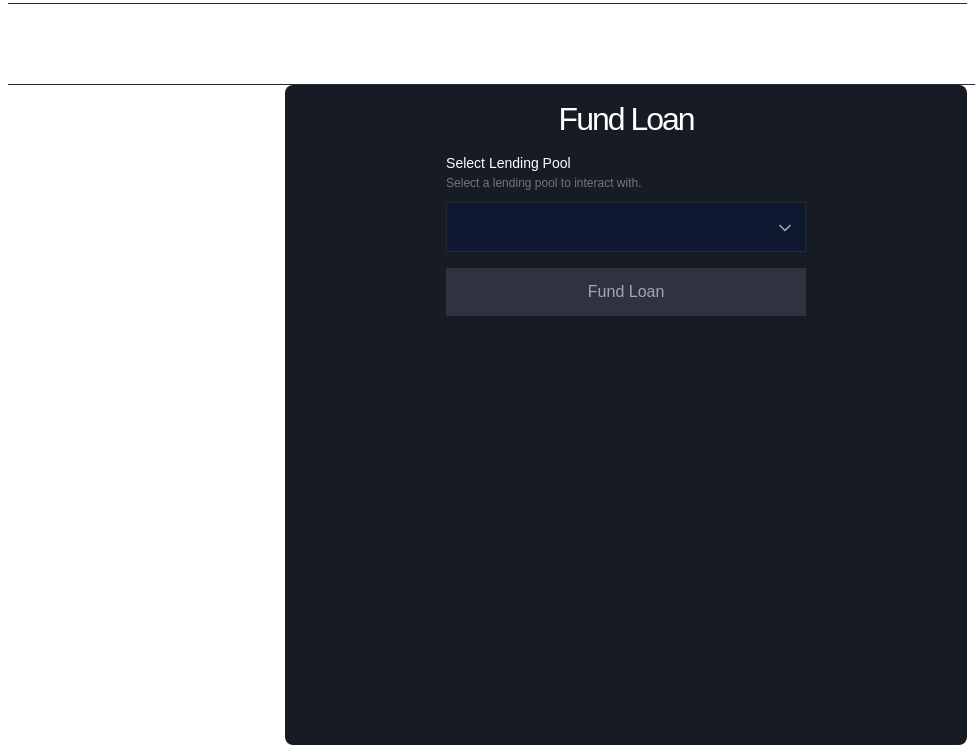 click at bounding box center [615, 227] 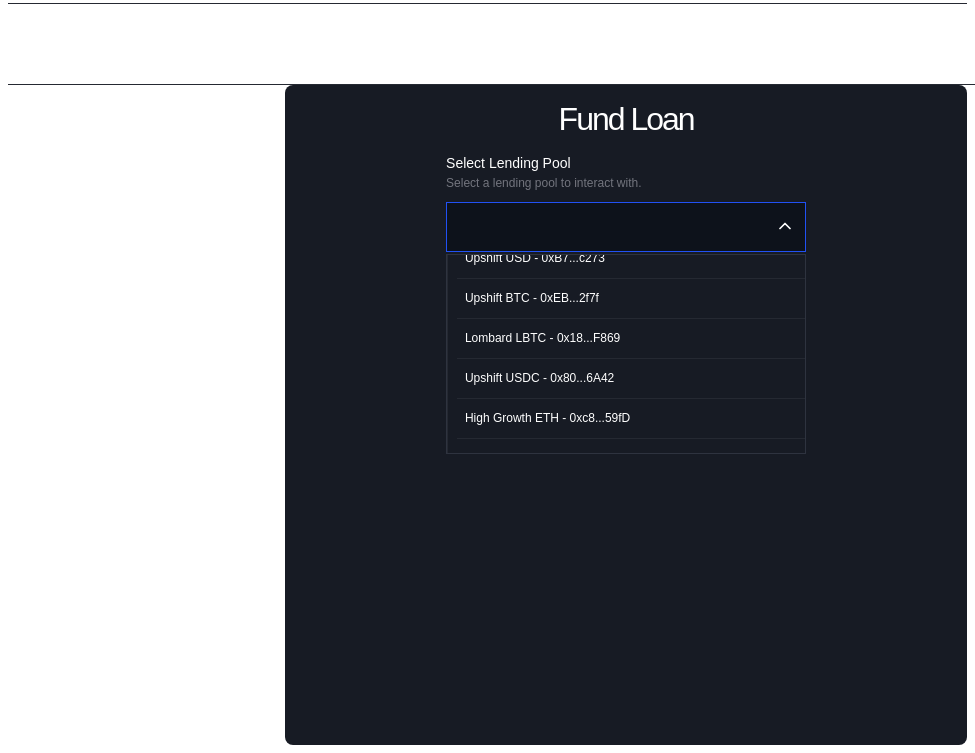 scroll, scrollTop: 122, scrollLeft: 0, axis: vertical 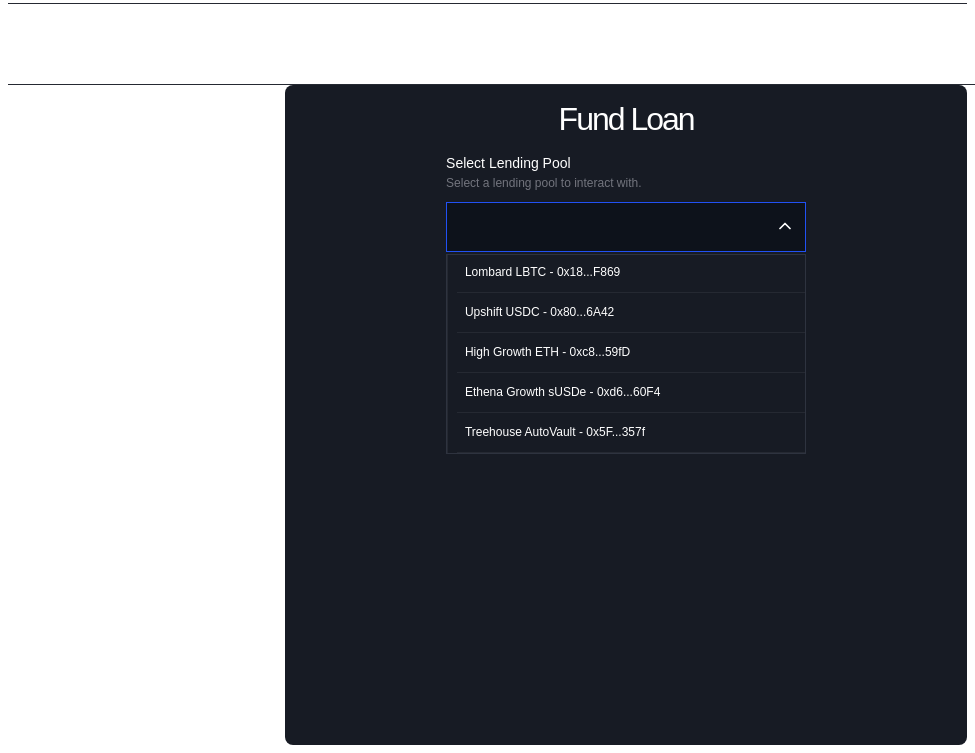 click on "High Growth ETH - 0xc8...59fD" at bounding box center [547, 352] 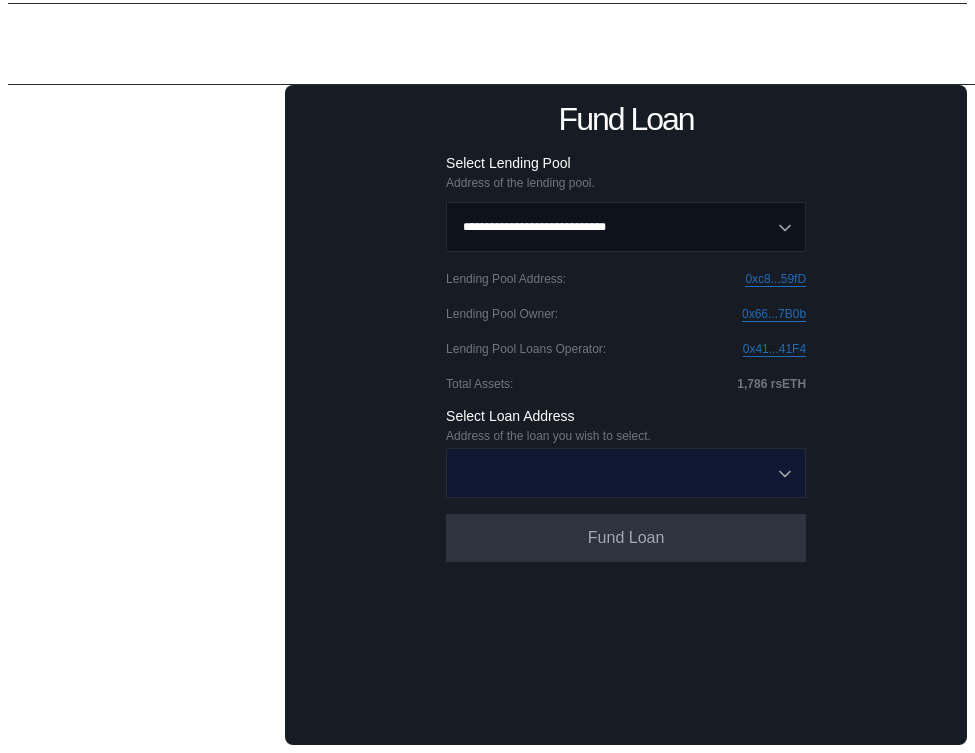 click at bounding box center [615, 473] 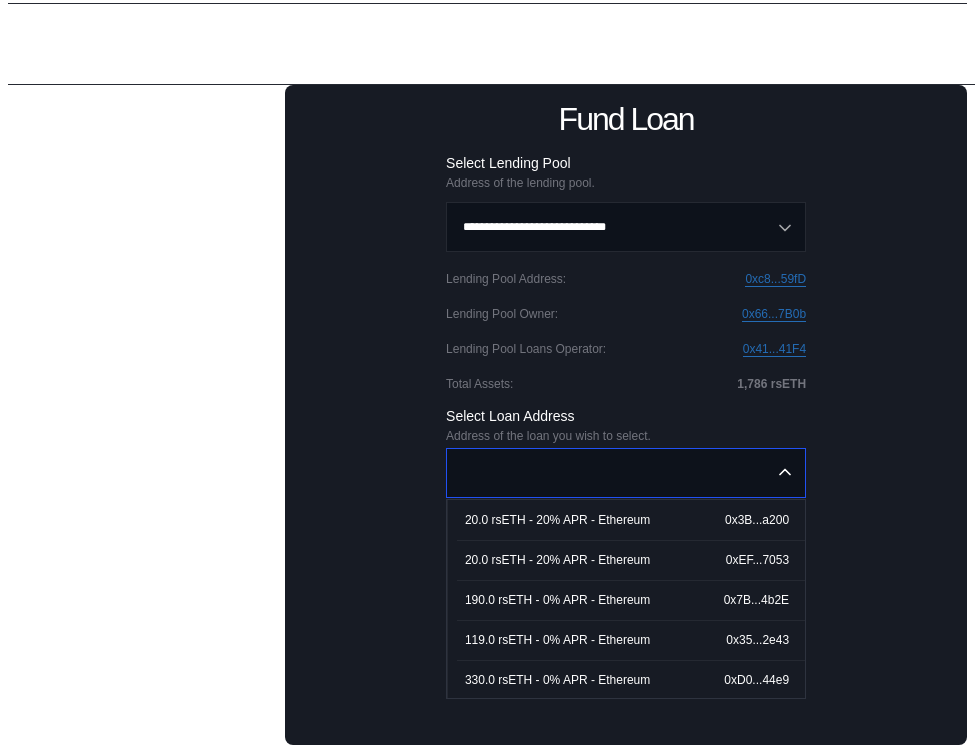 scroll, scrollTop: 42, scrollLeft: 0, axis: vertical 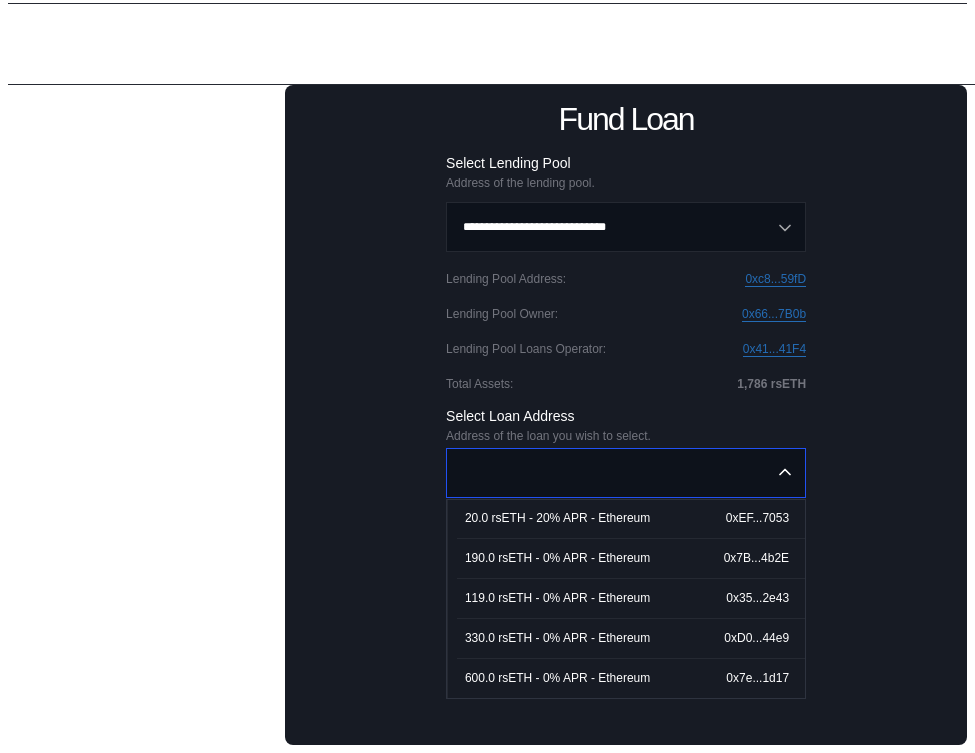 click on "600.0 rsETH - 0% APR - Ethereum" at bounding box center [557, 678] 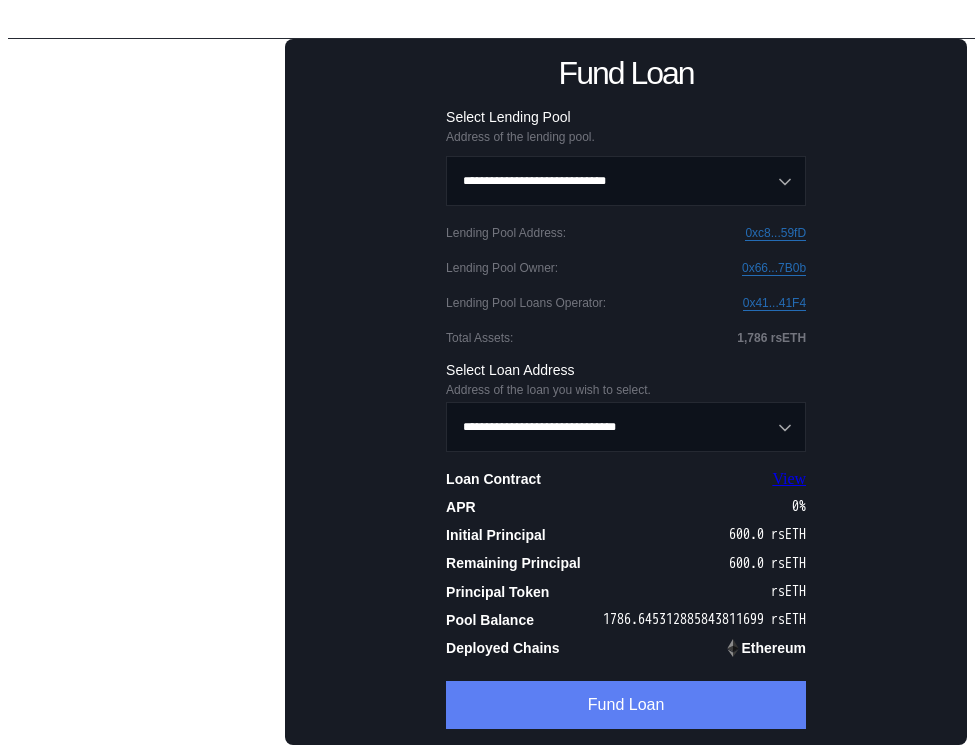 click on "Fund Loan" at bounding box center [626, 705] 